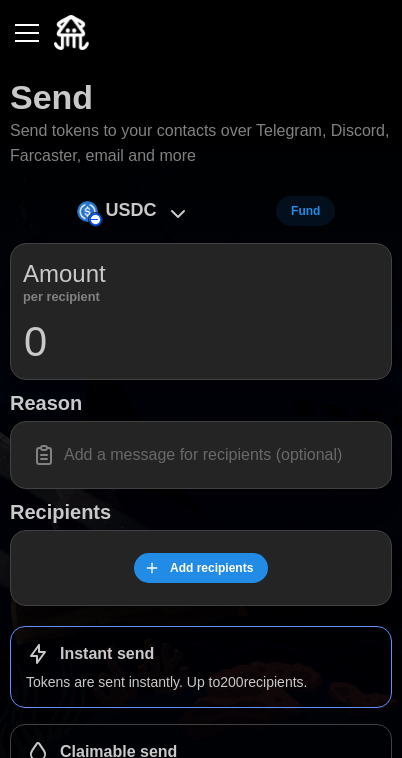 scroll, scrollTop: 0, scrollLeft: 0, axis: both 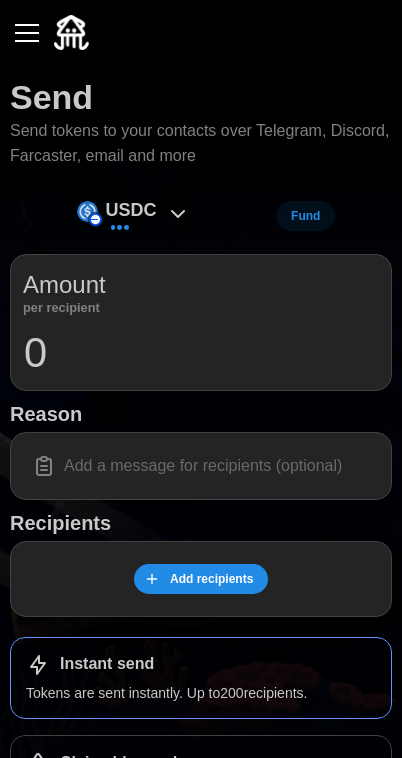 click 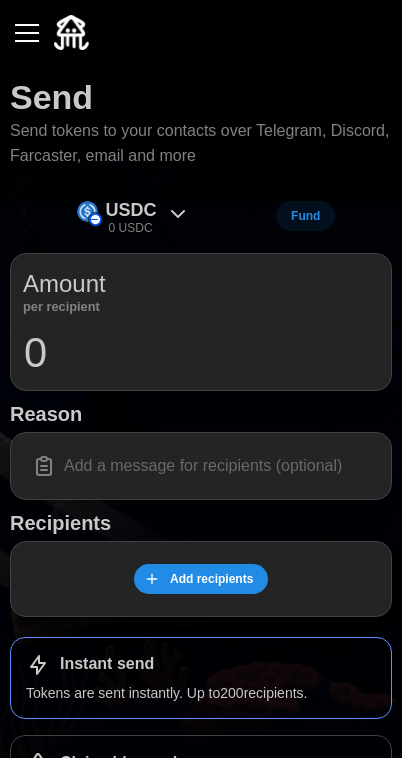 click at bounding box center (201, 32) 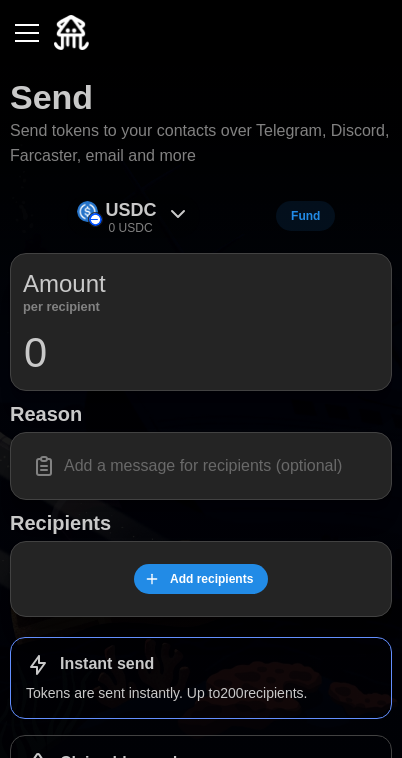 click on "0   USDC" at bounding box center [131, 228] 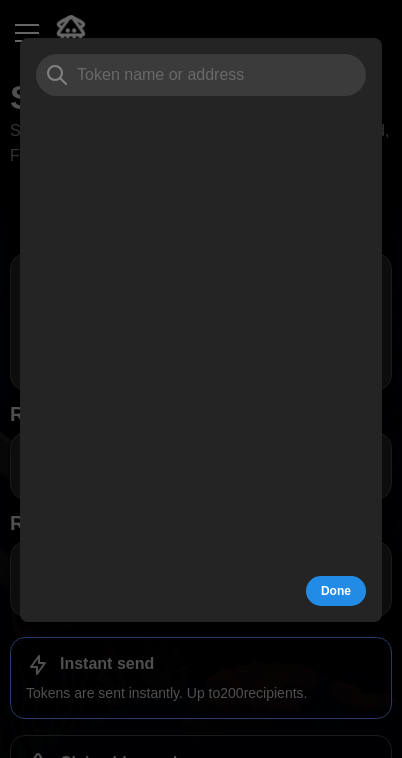 click at bounding box center (201, 341) 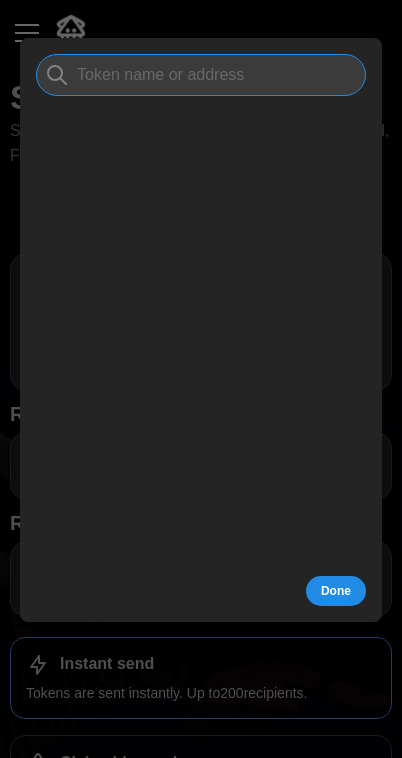click at bounding box center (201, 75) 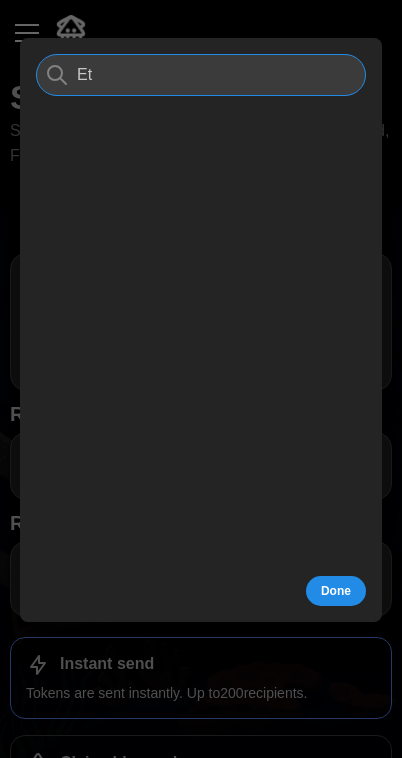 type on "E" 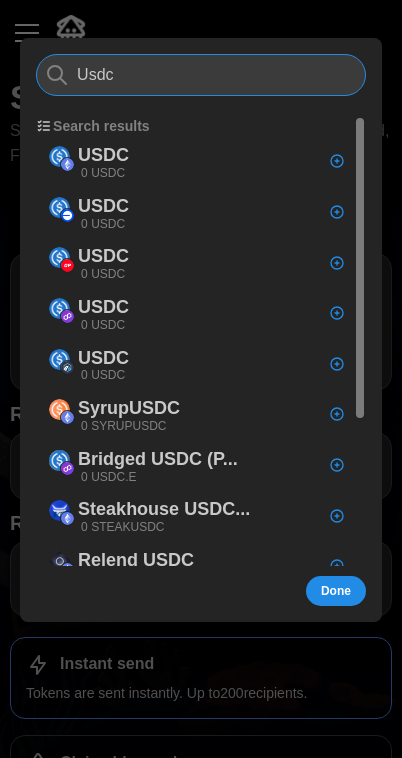 type on "Usdc" 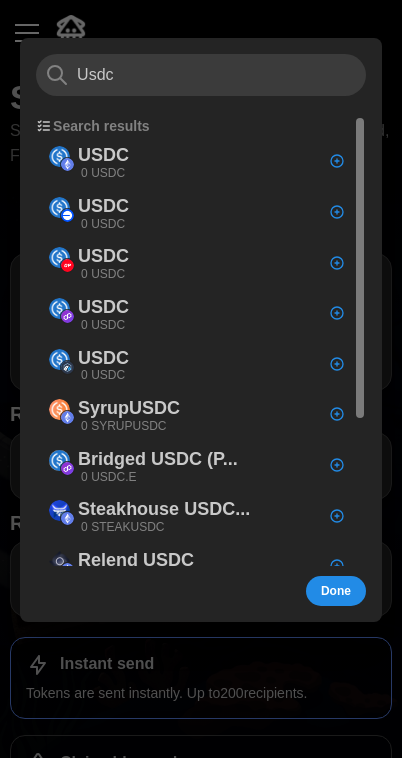 click on "USDC 0   USDC" at bounding box center [195, 364] 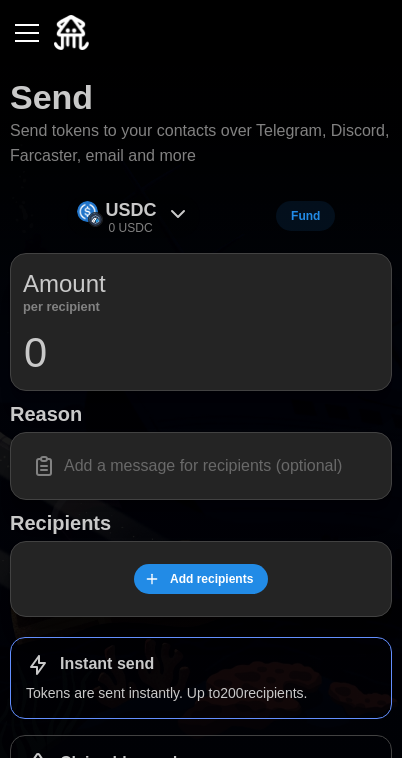 click 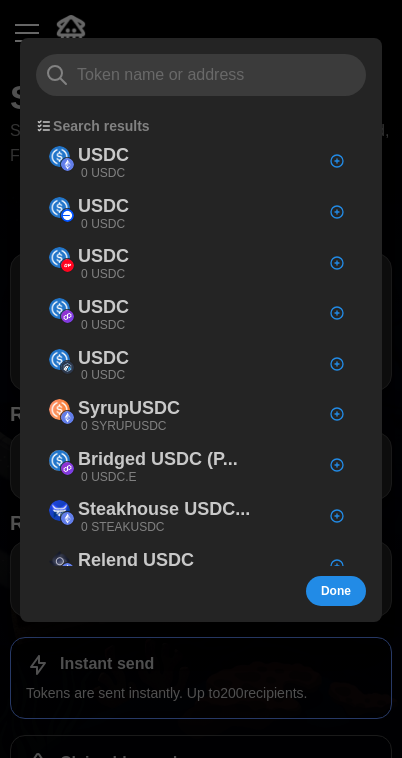 click at bounding box center [201, 75] 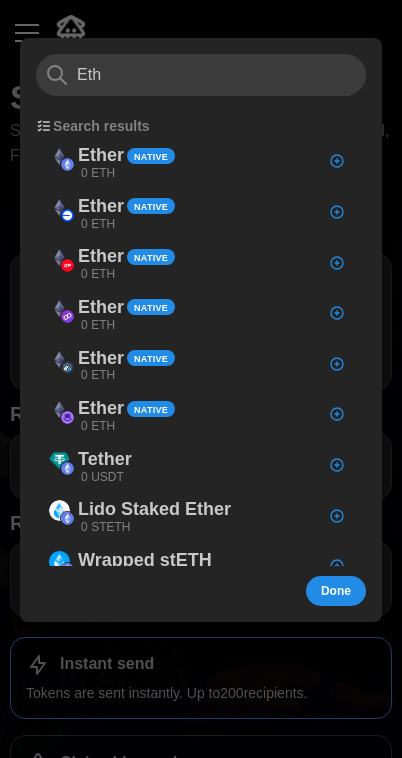 type on "Eth" 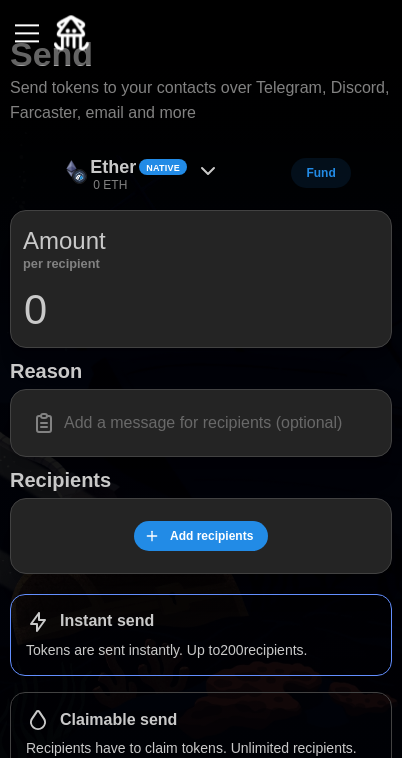 scroll, scrollTop: 147, scrollLeft: 0, axis: vertical 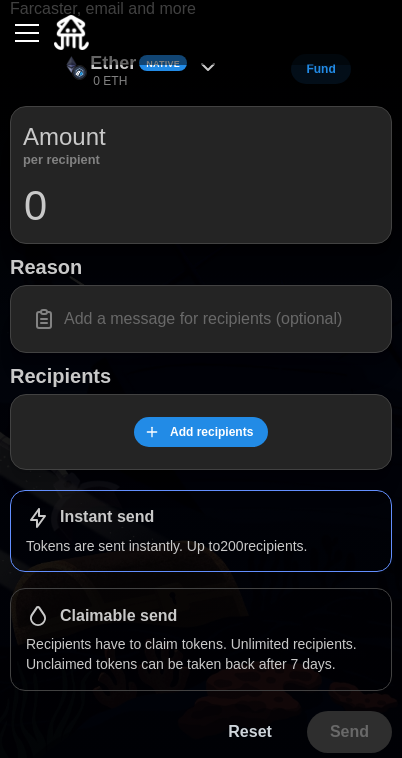 click on "Add recipients" at bounding box center [211, 432] 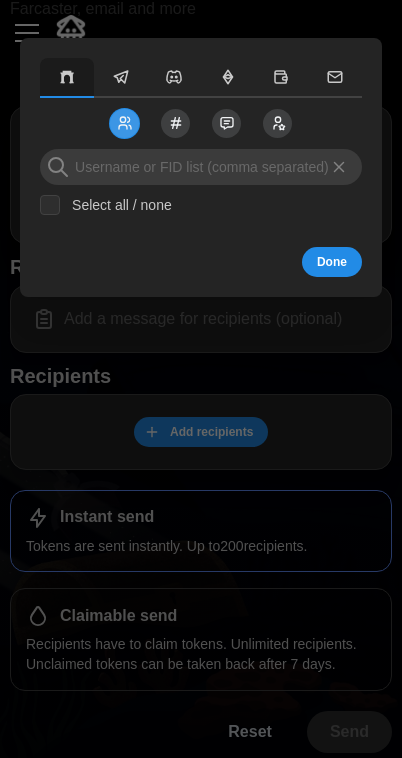 click 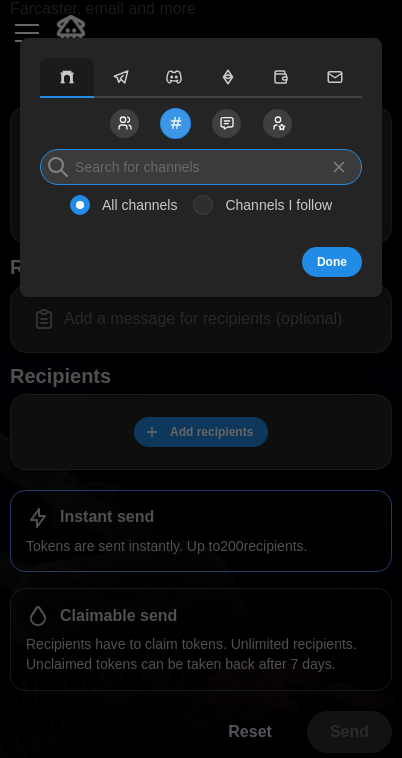 click at bounding box center [201, 167] 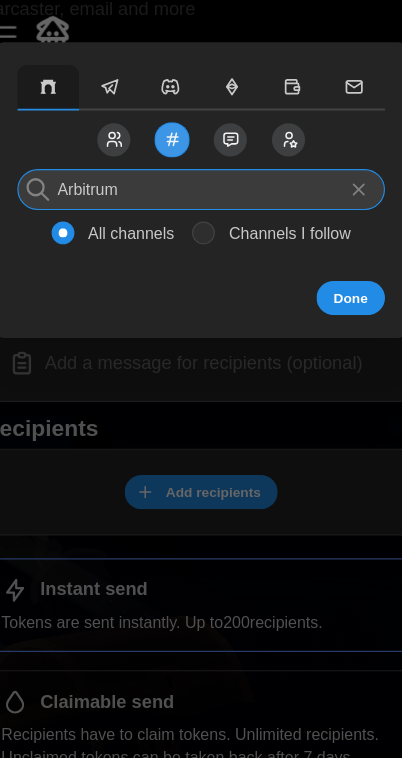 type on "Arbitrum" 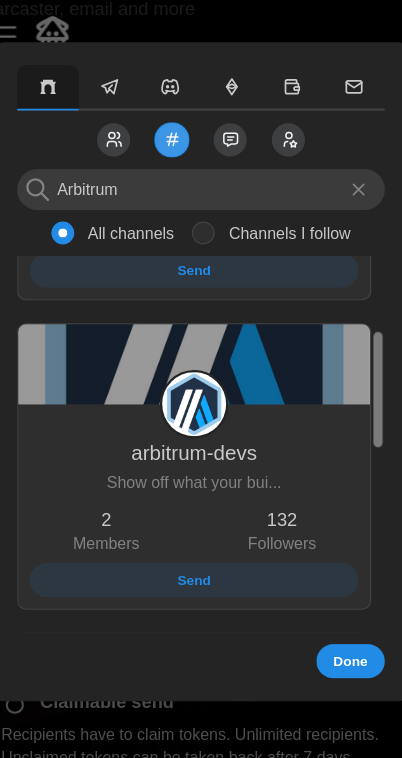 scroll, scrollTop: 111, scrollLeft: 0, axis: vertical 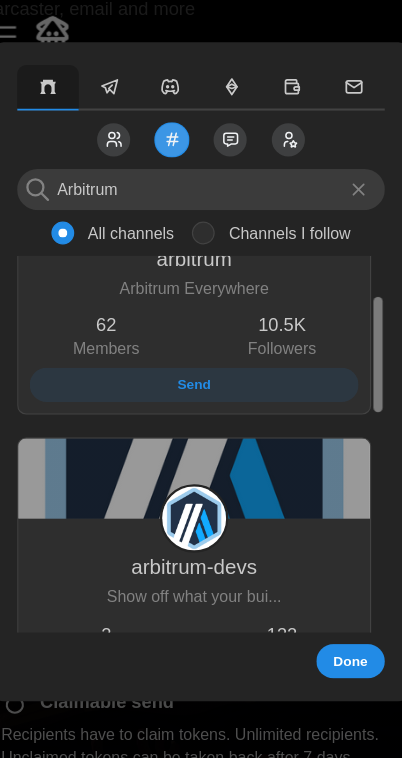 click on "Send" at bounding box center [195, 338] 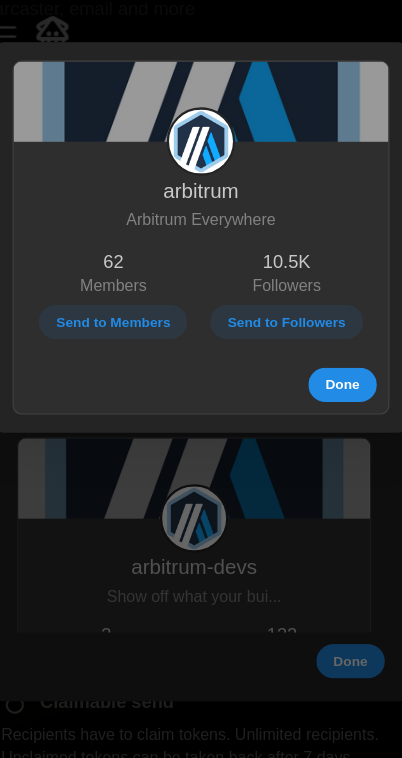 click on "Send to Members" at bounding box center (124, 283) 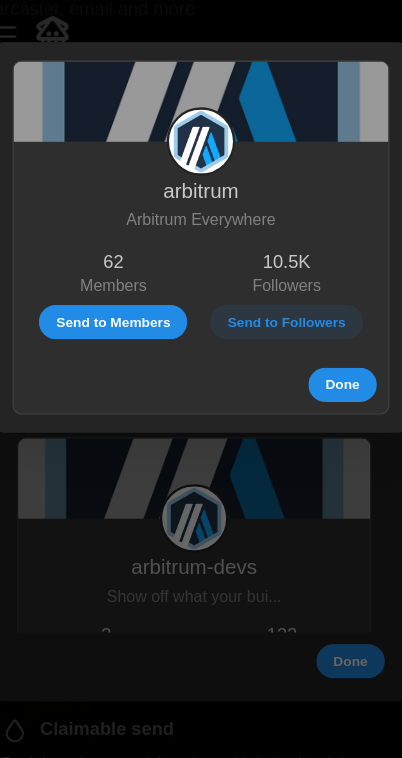 click on "Send to Followers" at bounding box center (275, 283) 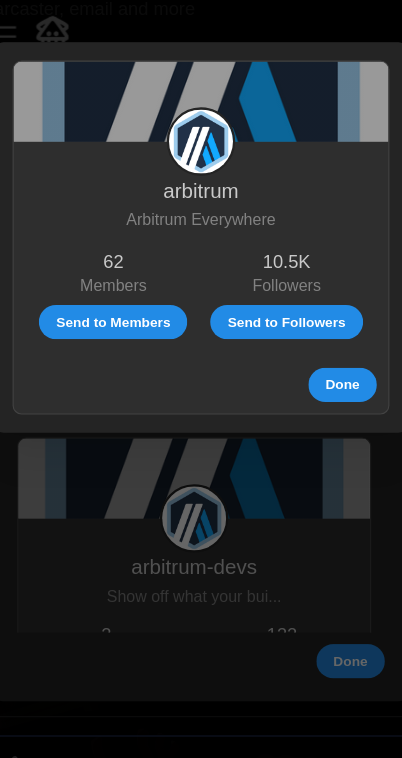 click on "62 Members Send to Members" at bounding box center (124, 258) 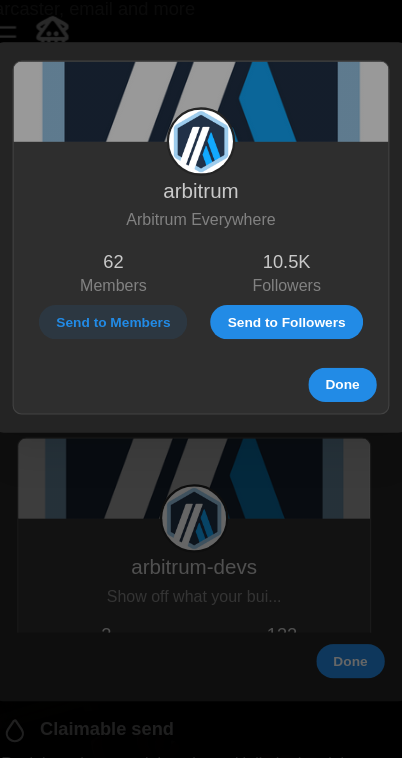 click on "Done" at bounding box center (325, 338) 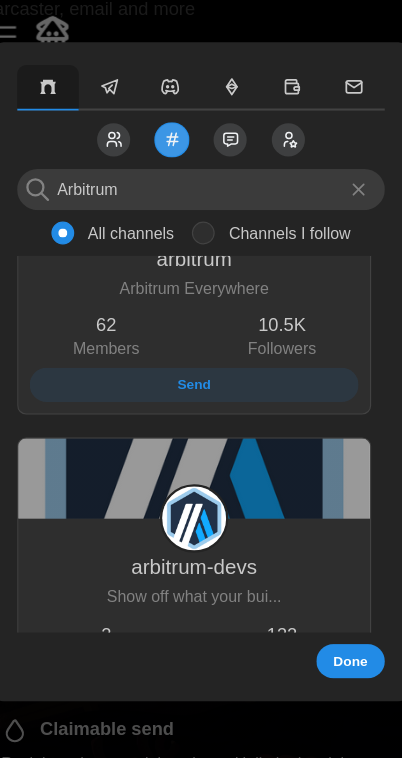 click on "Done" at bounding box center [332, 580] 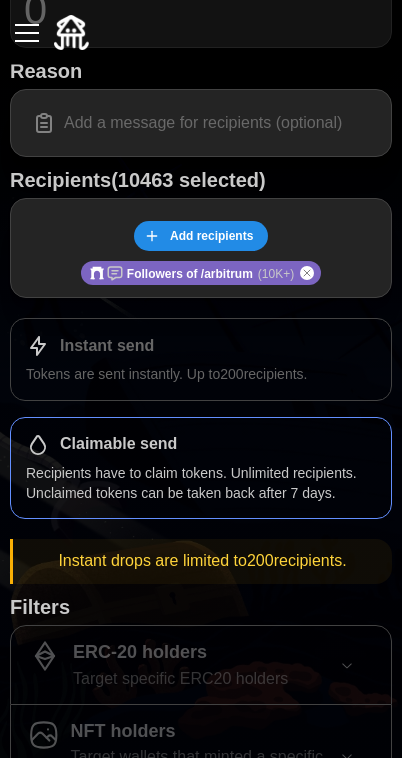 scroll, scrollTop: 455, scrollLeft: 0, axis: vertical 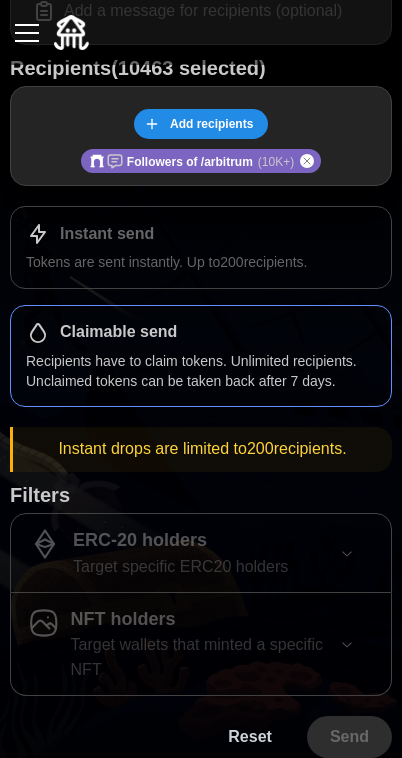 click on "Instant send Tokens are sent instantly. Up to  200  recipients." at bounding box center [201, 247] 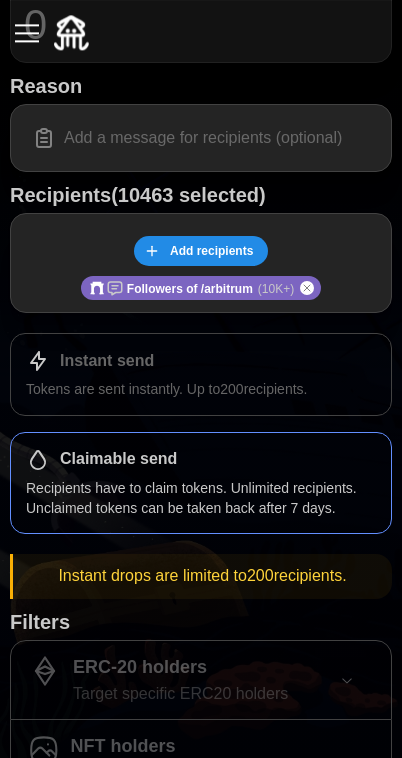 scroll, scrollTop: 333, scrollLeft: 0, axis: vertical 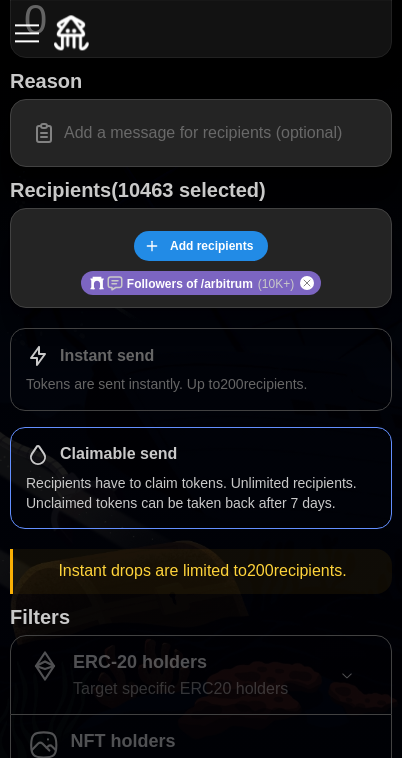 click on "Instant send" at bounding box center (201, 356) 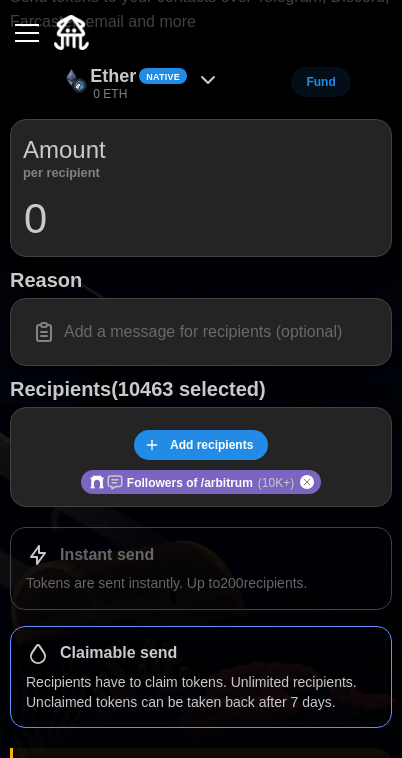 scroll, scrollTop: 455, scrollLeft: 0, axis: vertical 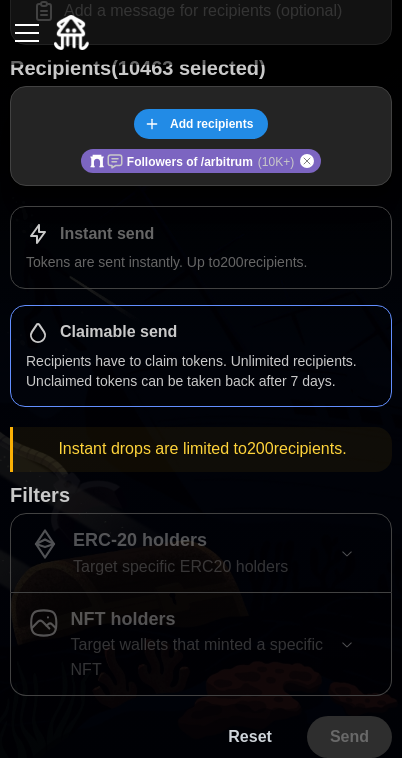 click on "Filters" at bounding box center (201, 495) 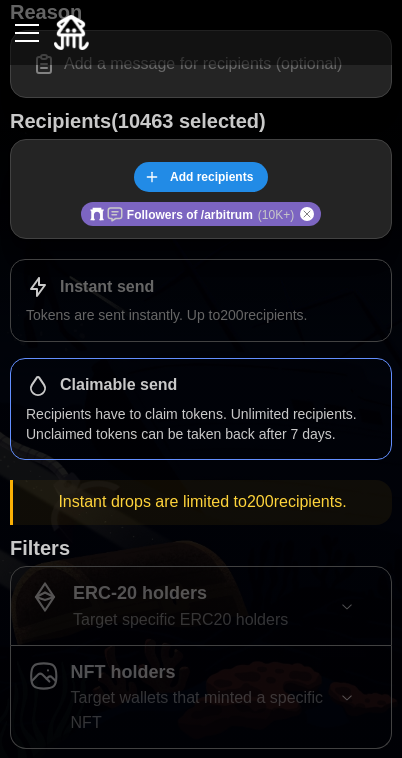 scroll, scrollTop: 286, scrollLeft: 0, axis: vertical 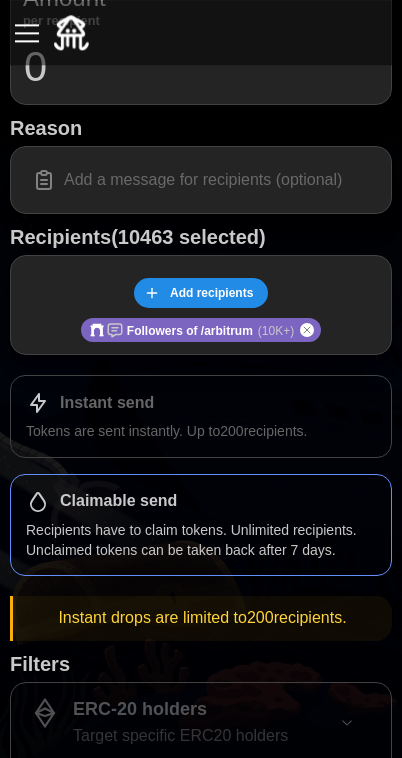 click on "Add recipients" at bounding box center (211, 293) 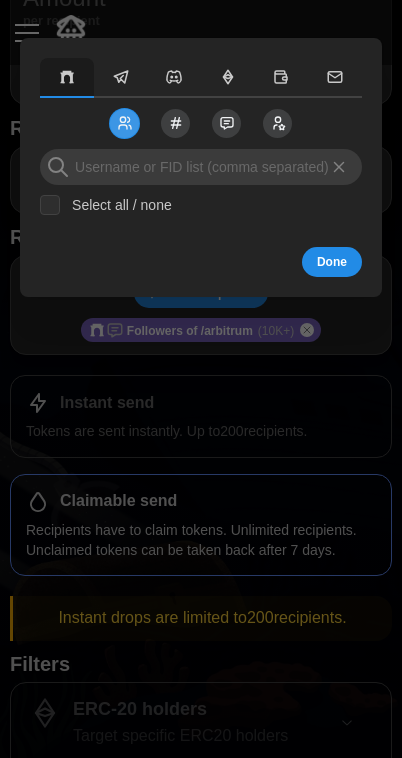 click at bounding box center (201, 167) 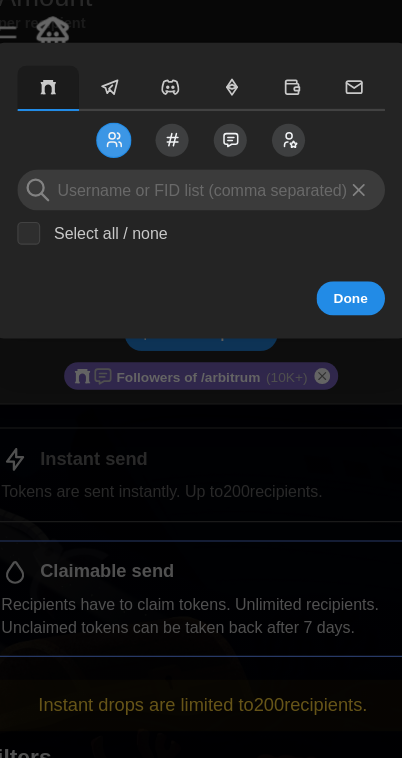 click at bounding box center [277, 123] 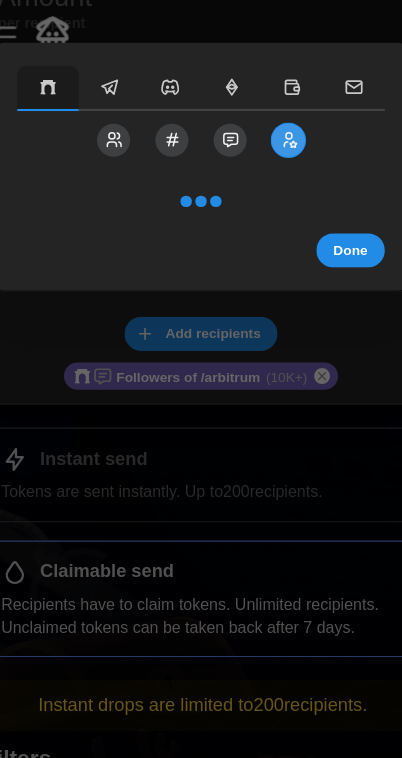 click 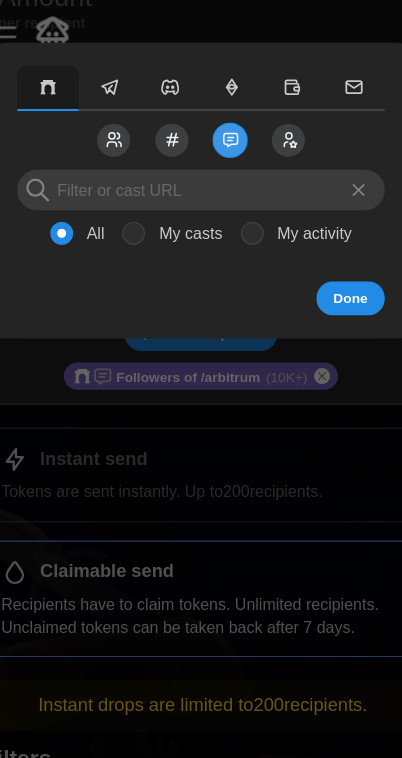 click at bounding box center [282, 78] 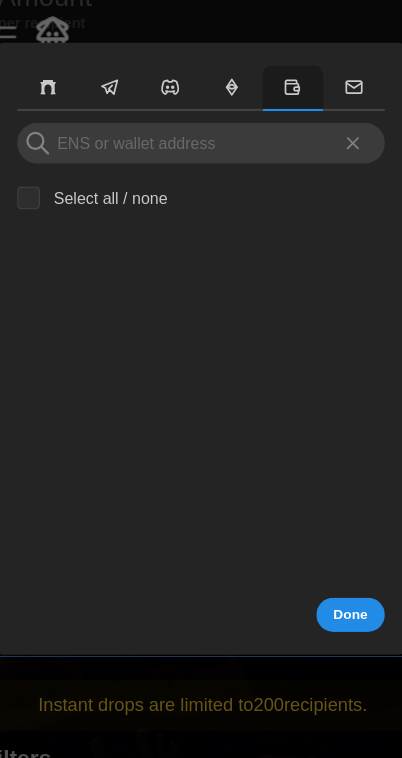 click at bounding box center (228, 78) 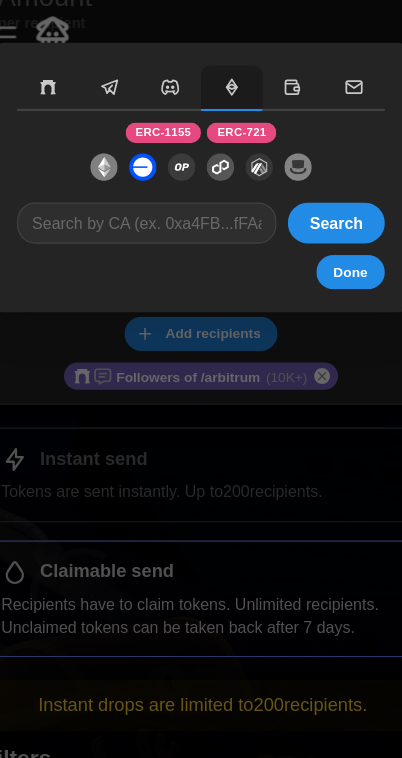 click at bounding box center [174, 78] 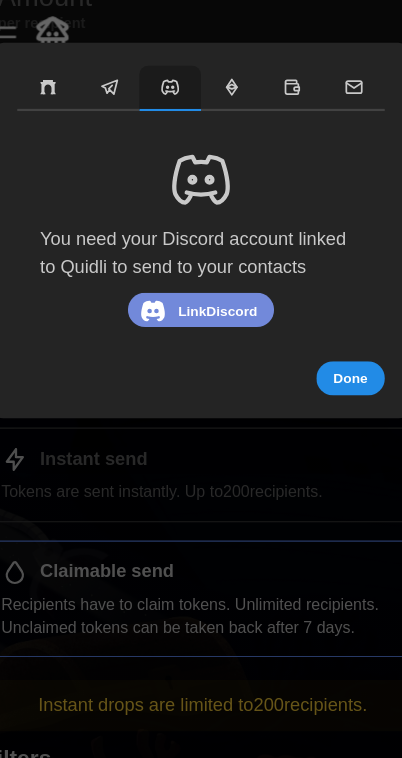 click 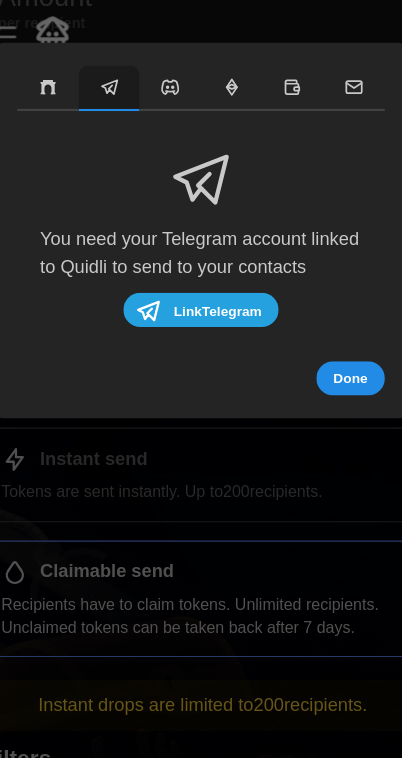 click 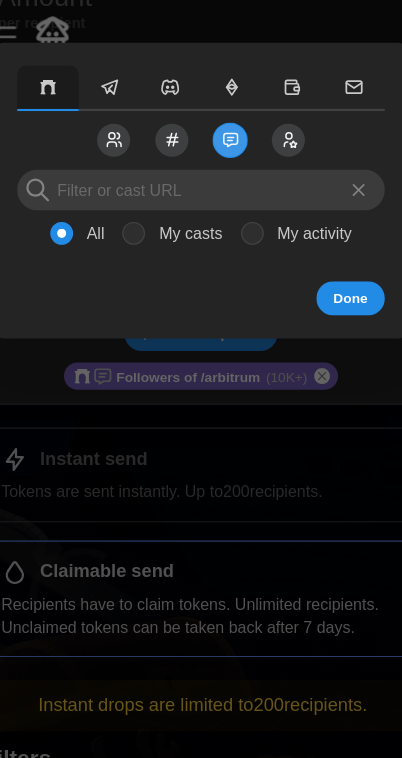 click 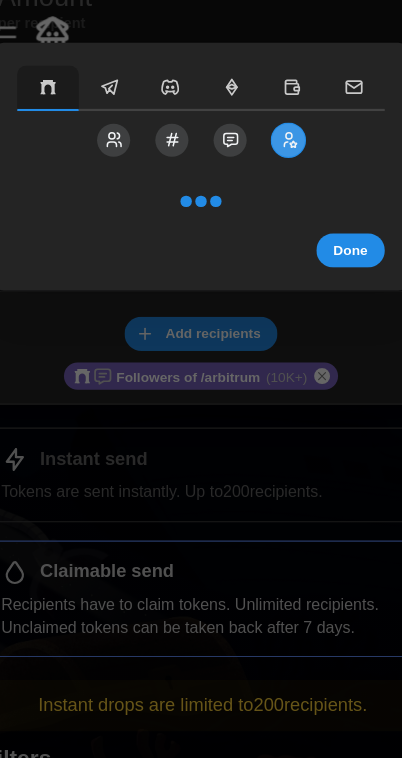 click at bounding box center (124, 123) 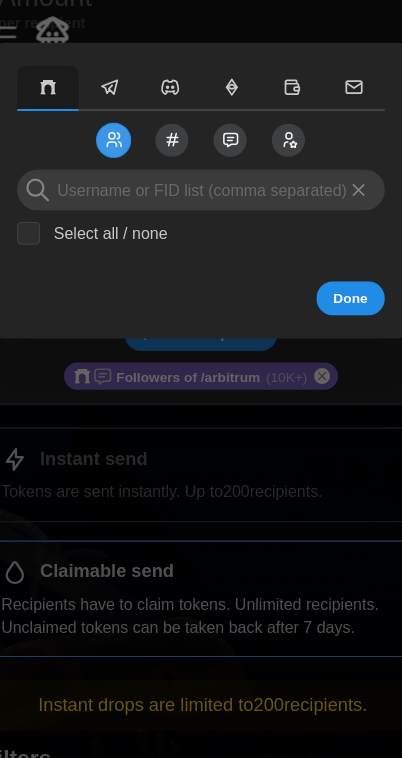 click at bounding box center (201, 123) 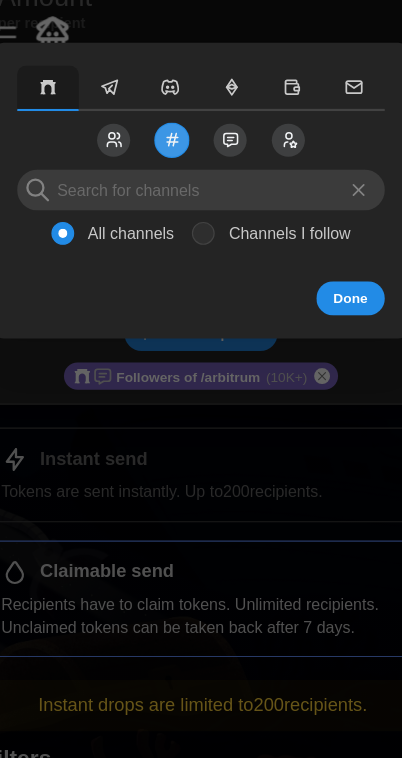 click 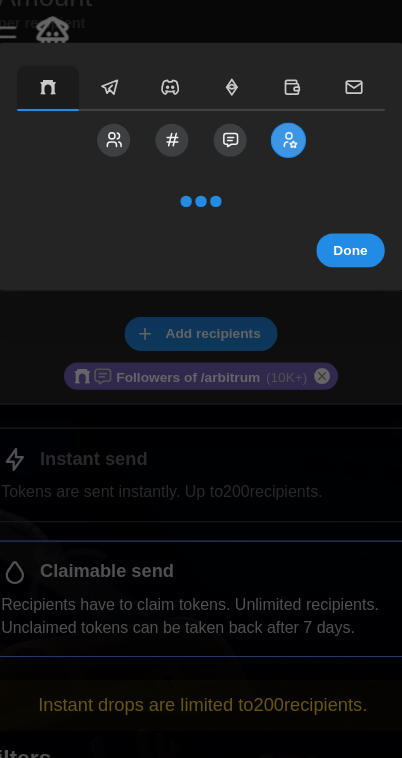 click at bounding box center (226, 123) 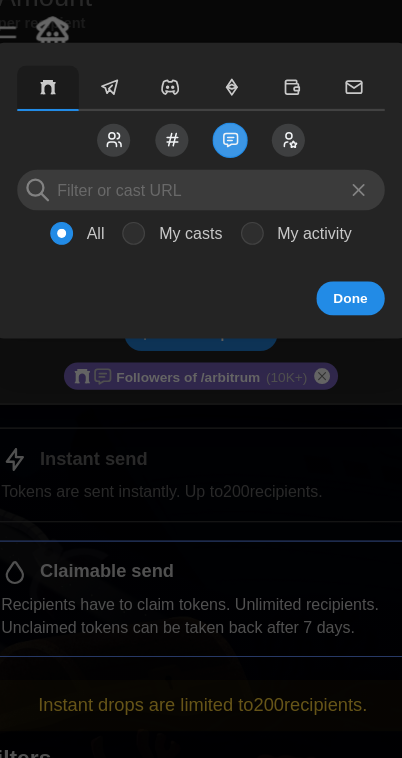 click at bounding box center [175, 123] 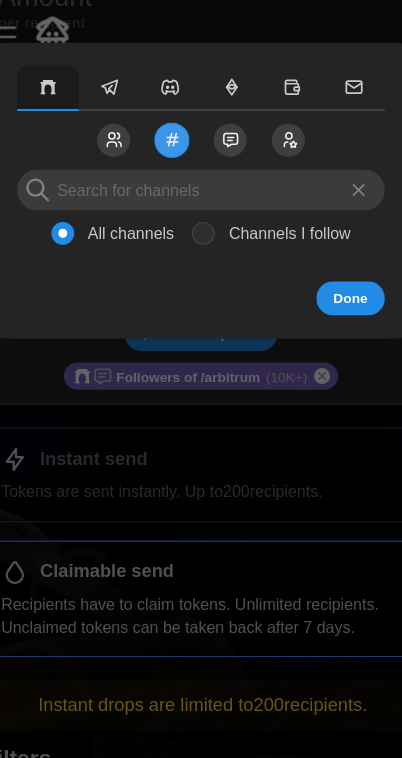 click at bounding box center (124, 123) 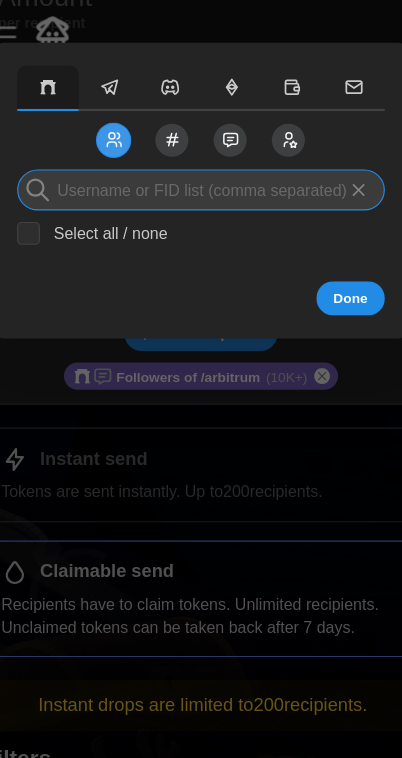 click at bounding box center [201, 167] 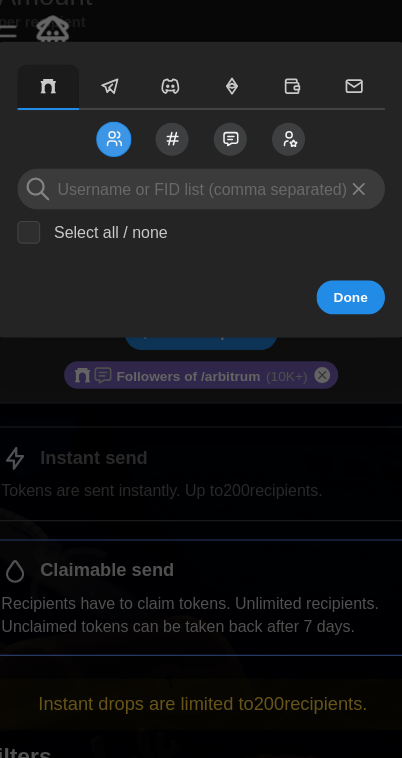 click 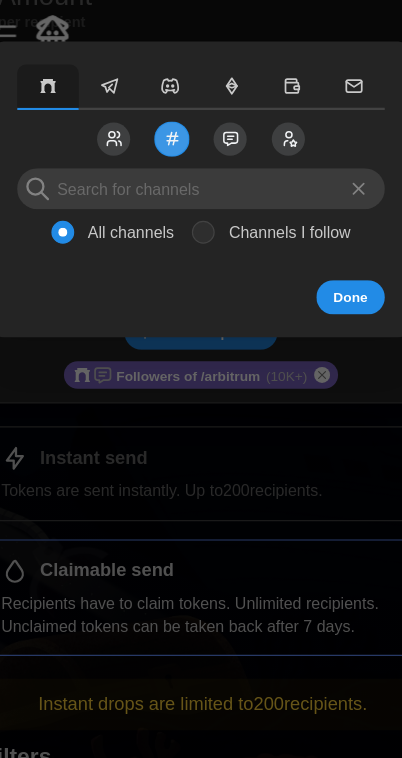 click 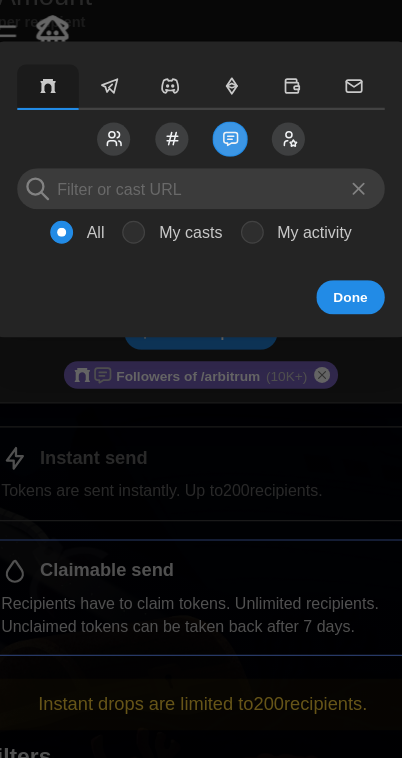 click 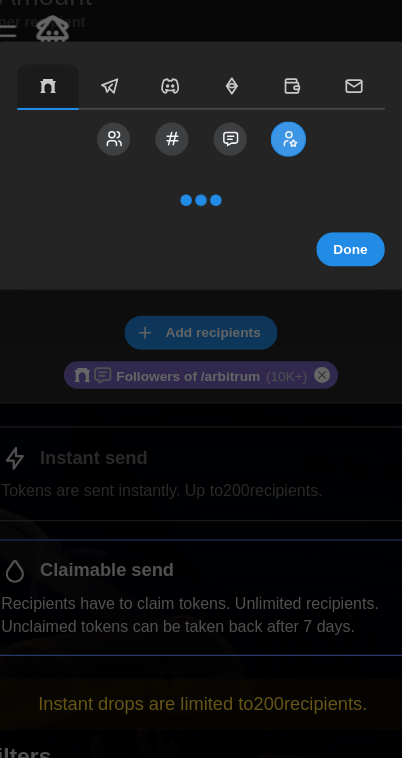 click 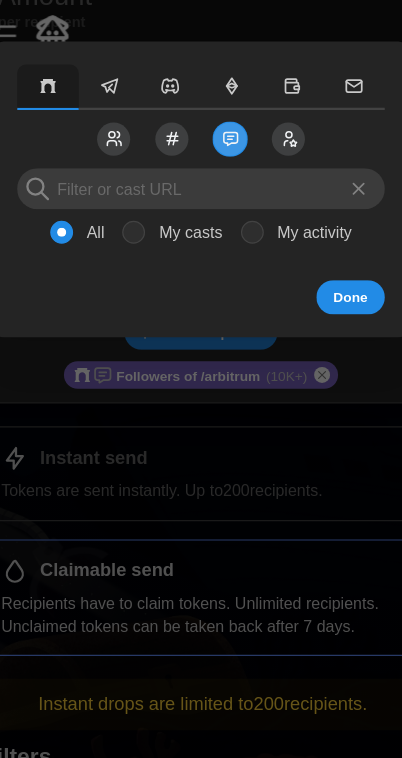 click at bounding box center [124, 123] 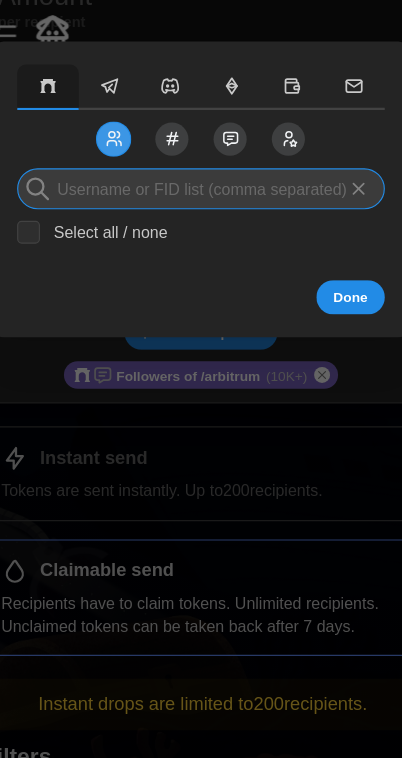 click at bounding box center [201, 167] 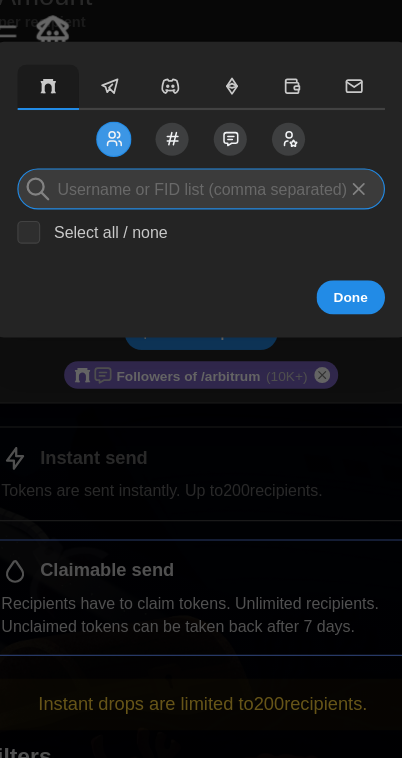 type on "H" 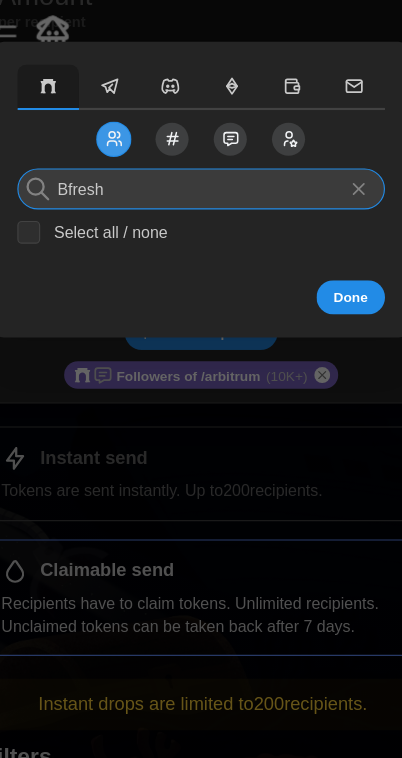 type on "Bfresh" 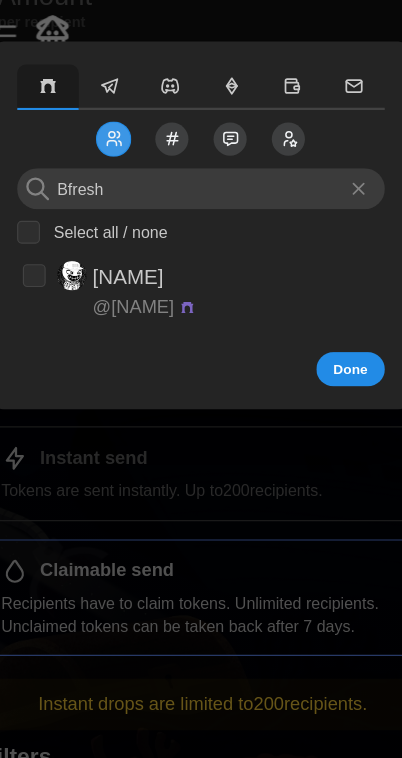 click at bounding box center (55, 243) 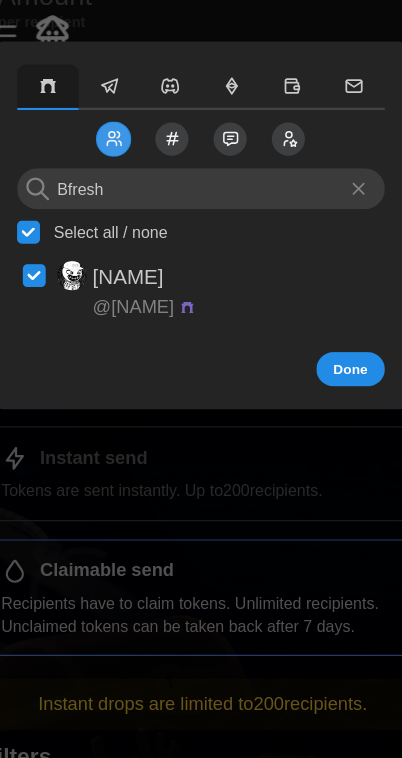 checkbox on "true" 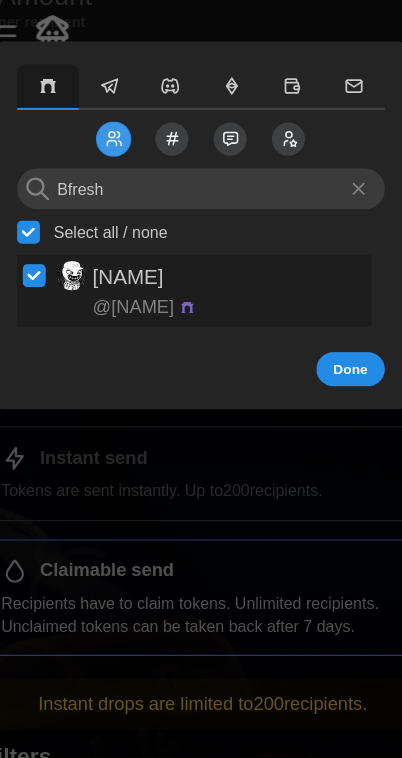 click on "Done" at bounding box center (332, 325) 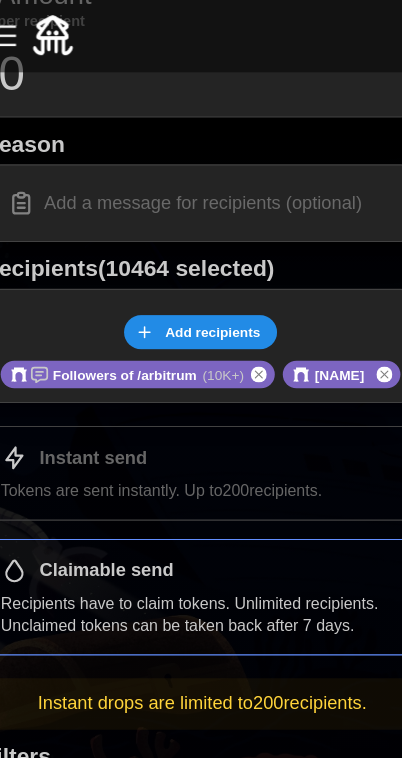 click on "[NAME]" at bounding box center (324, 330) 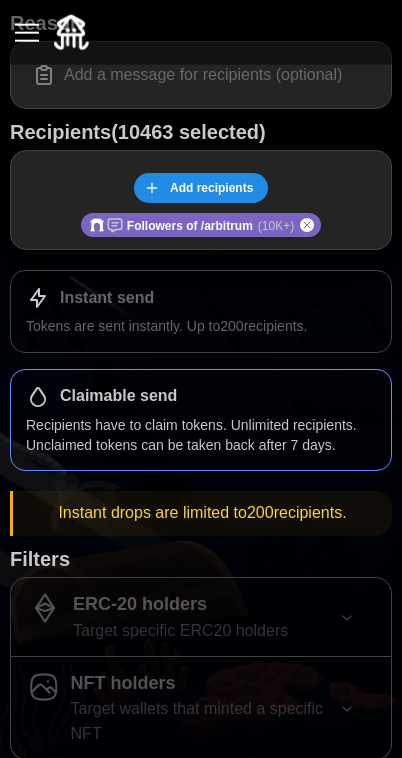 scroll, scrollTop: 389, scrollLeft: 0, axis: vertical 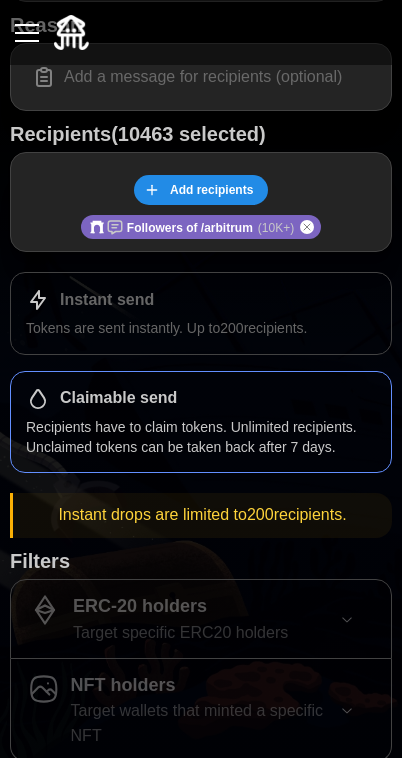 click on "Tokens are sent instantly. Up to  200  recipients." at bounding box center [201, 328] 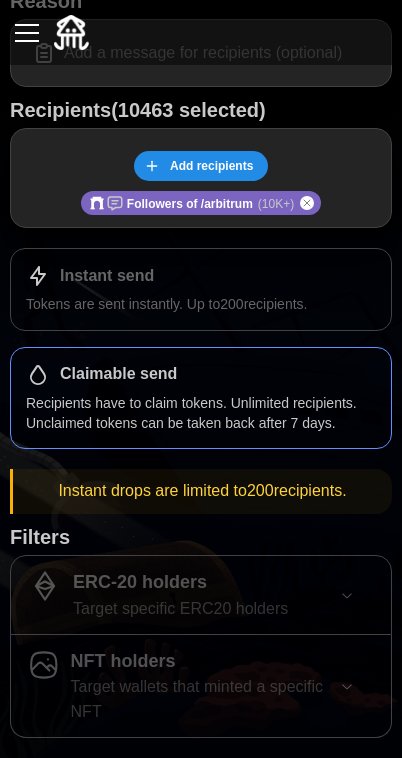 scroll, scrollTop: 455, scrollLeft: 0, axis: vertical 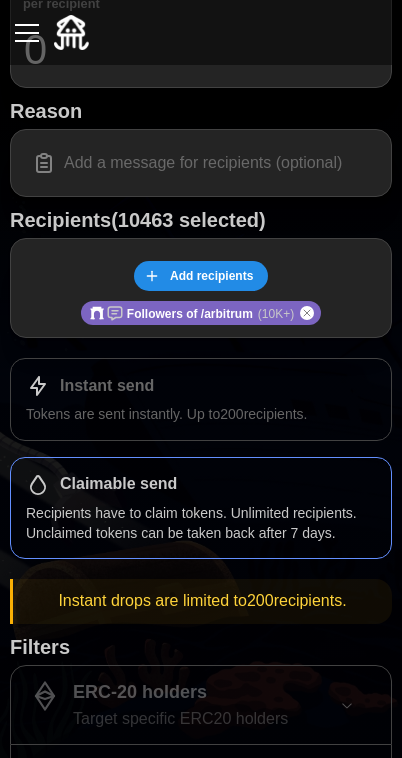 click on "Tokens are sent instantly. Up to  200  recipients." at bounding box center [201, 414] 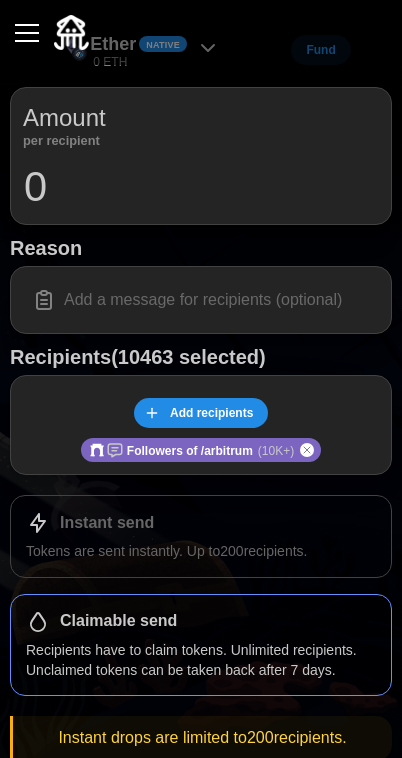 click on "0" at bounding box center [201, 187] 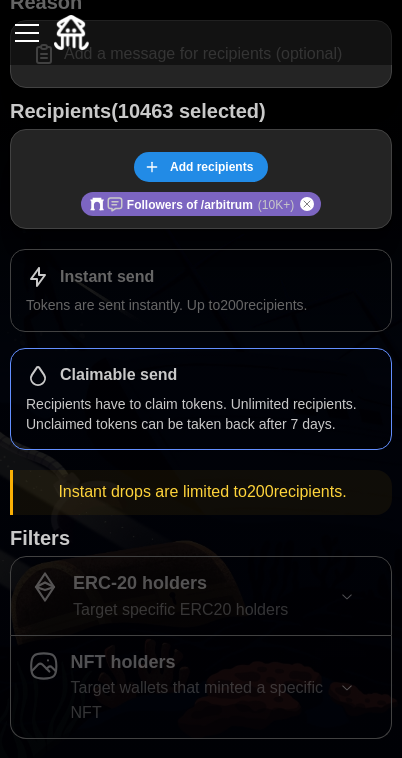 click on "Tokens are sent instantly. Up to  200  recipients." at bounding box center [201, 305] 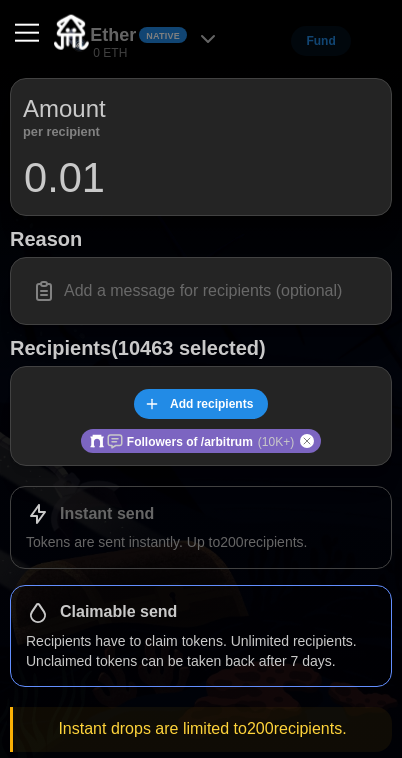 scroll, scrollTop: 0, scrollLeft: 0, axis: both 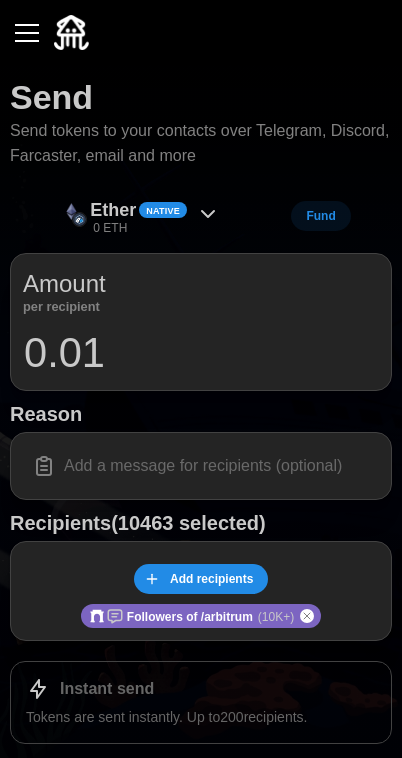 click on "0.01" at bounding box center (201, 353) 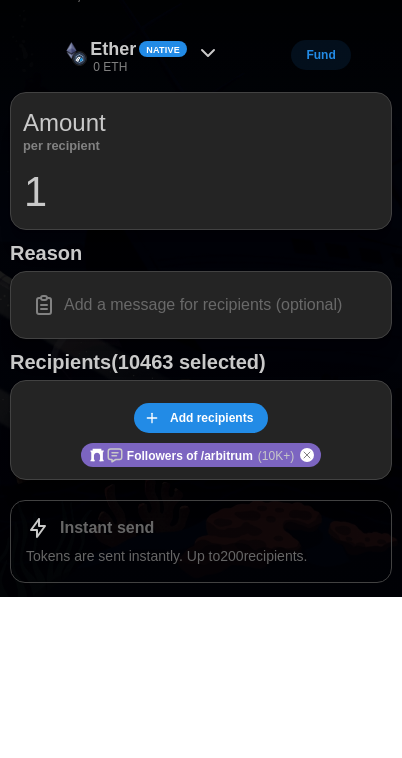 scroll, scrollTop: 161, scrollLeft: 0, axis: vertical 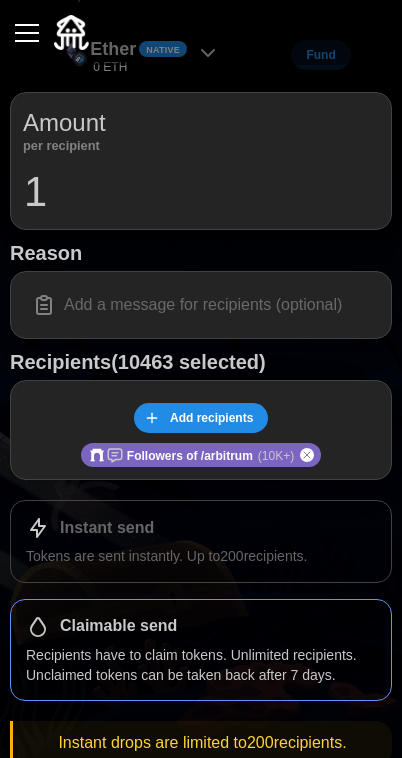 click on "1" at bounding box center [201, 192] 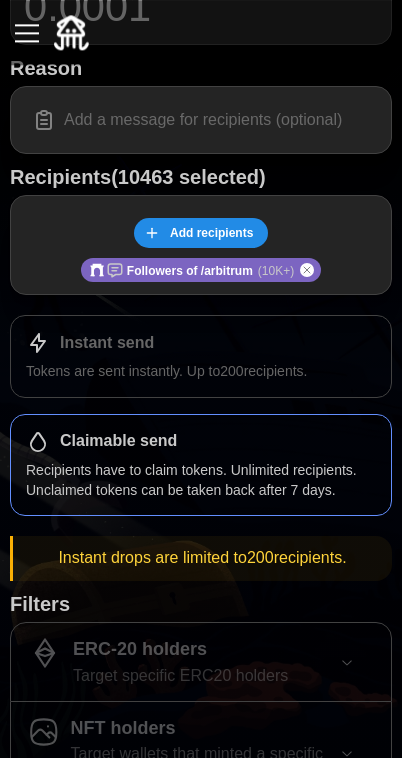 scroll, scrollTop: 346, scrollLeft: 0, axis: vertical 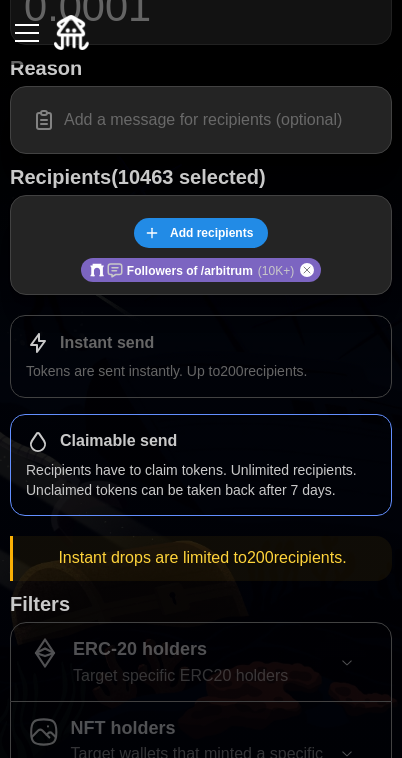 click on "Tokens are sent instantly. Up to  200  recipients." at bounding box center [201, 371] 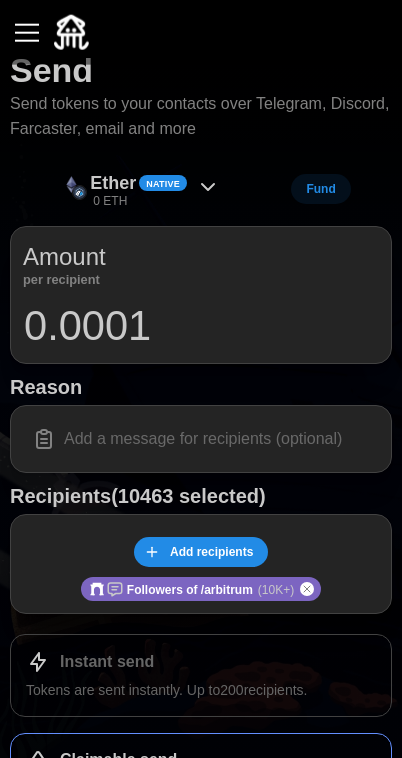 scroll, scrollTop: 0, scrollLeft: 0, axis: both 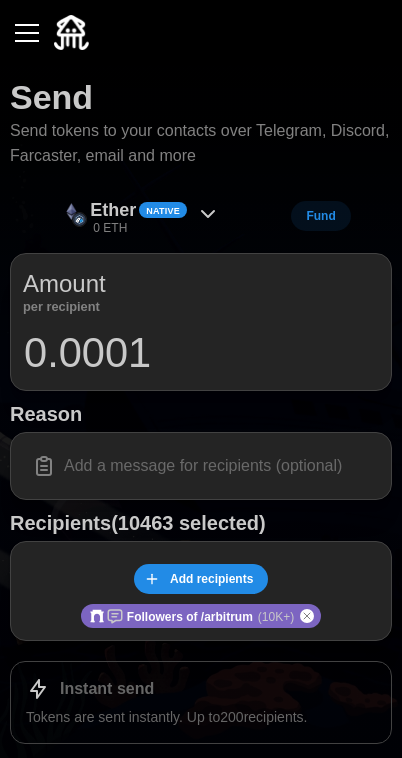 click on "0.0001" at bounding box center (201, 353) 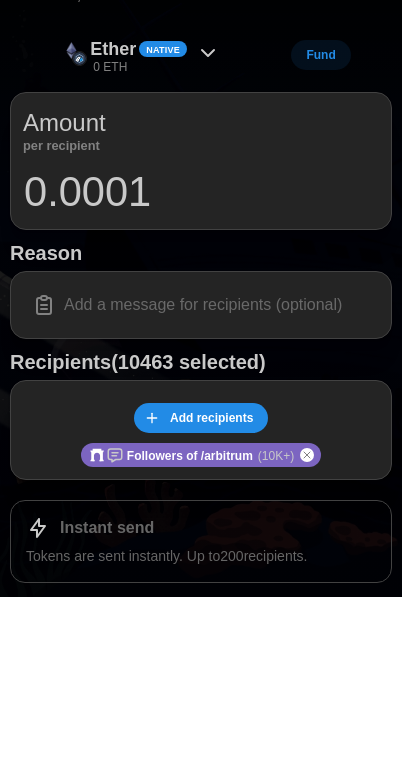 type on "0.0001" 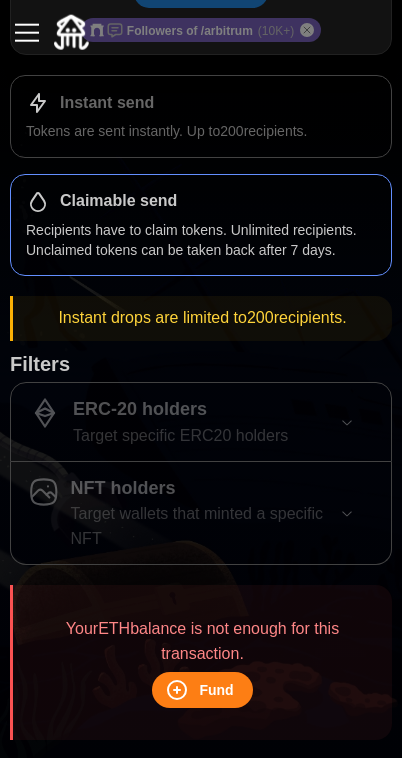 scroll, scrollTop: 586, scrollLeft: 0, axis: vertical 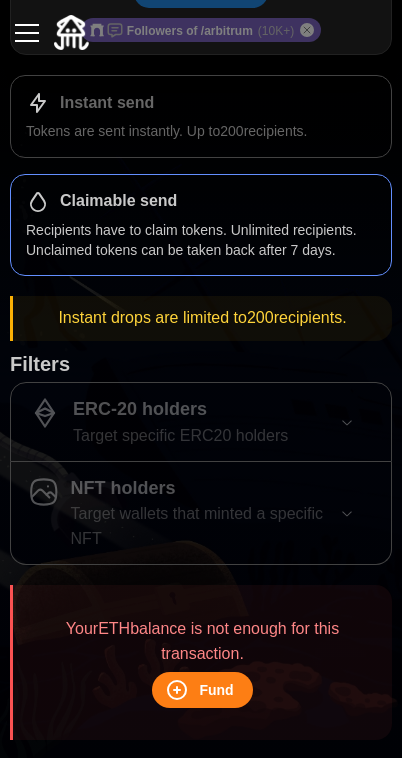 click on "Fund" at bounding box center (216, 690) 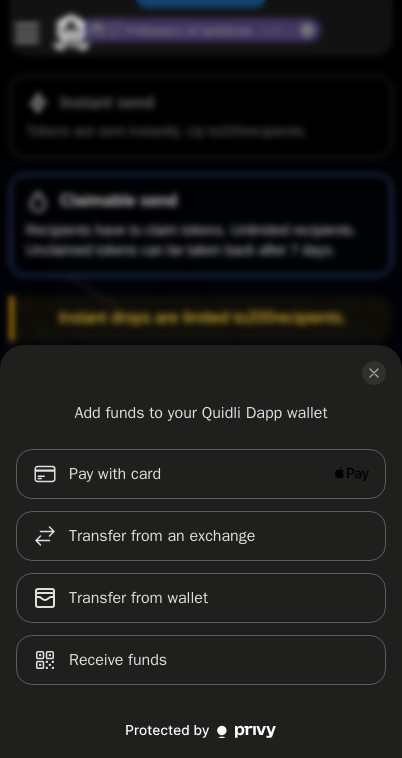 click at bounding box center (374, 373) 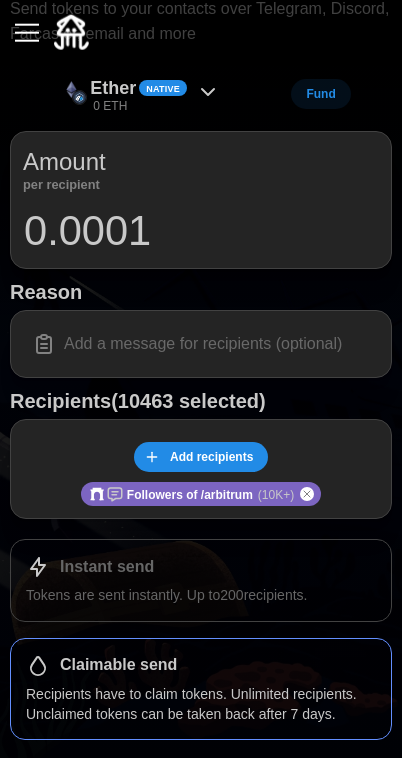 scroll, scrollTop: 123, scrollLeft: 0, axis: vertical 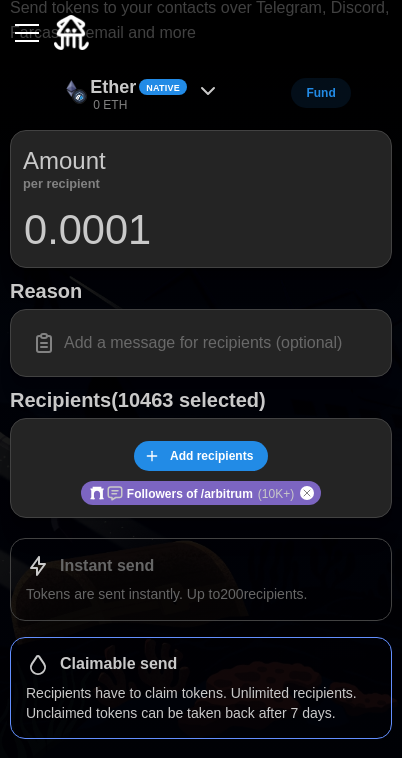 click on "Add recipients" at bounding box center (211, 456) 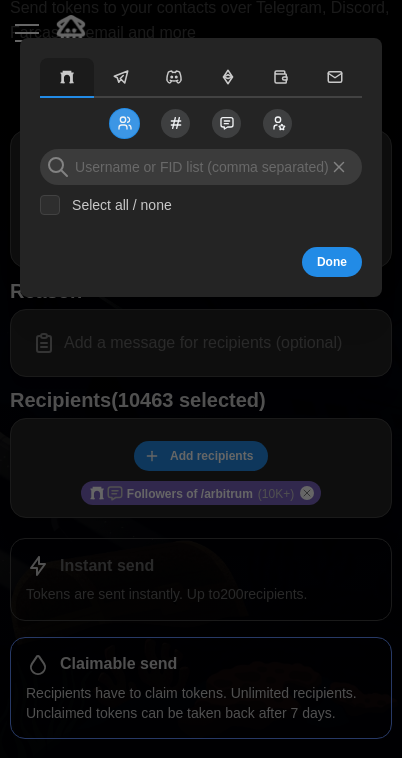 click at bounding box center (201, 167) 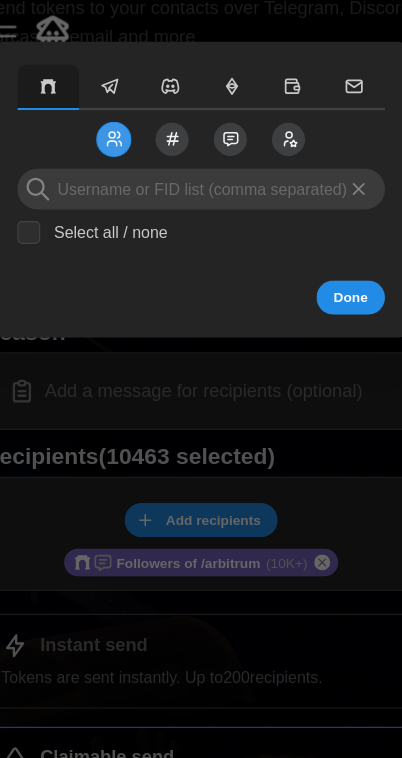 click 